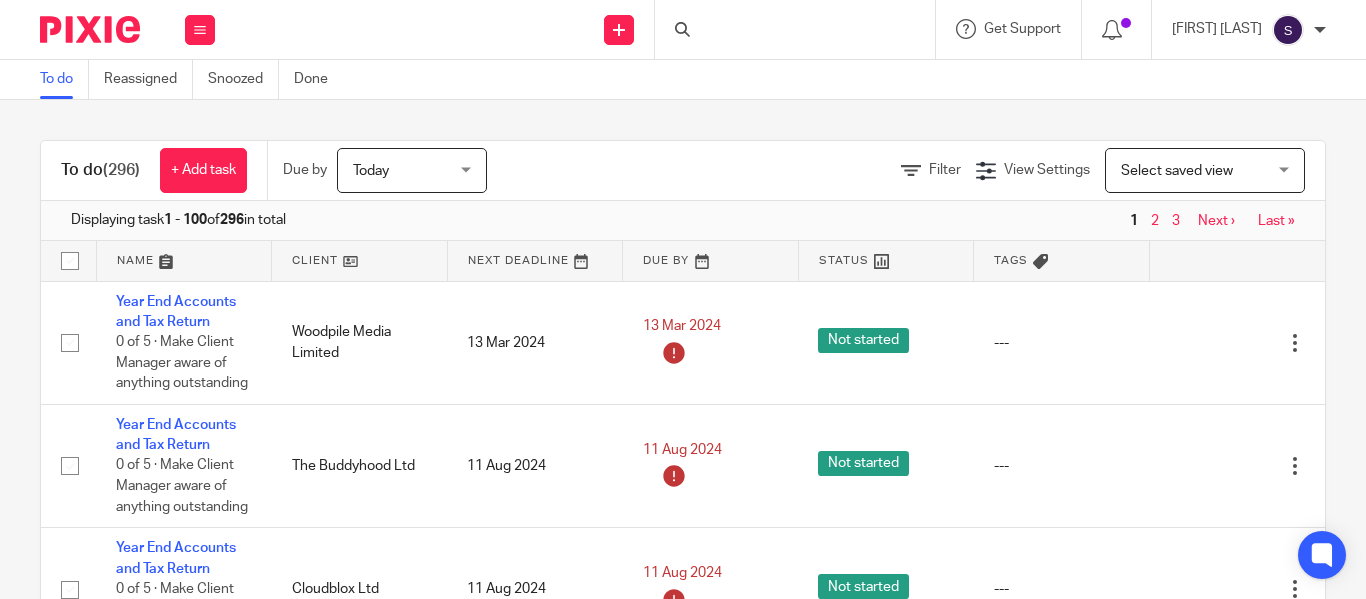 scroll, scrollTop: 0, scrollLeft: 0, axis: both 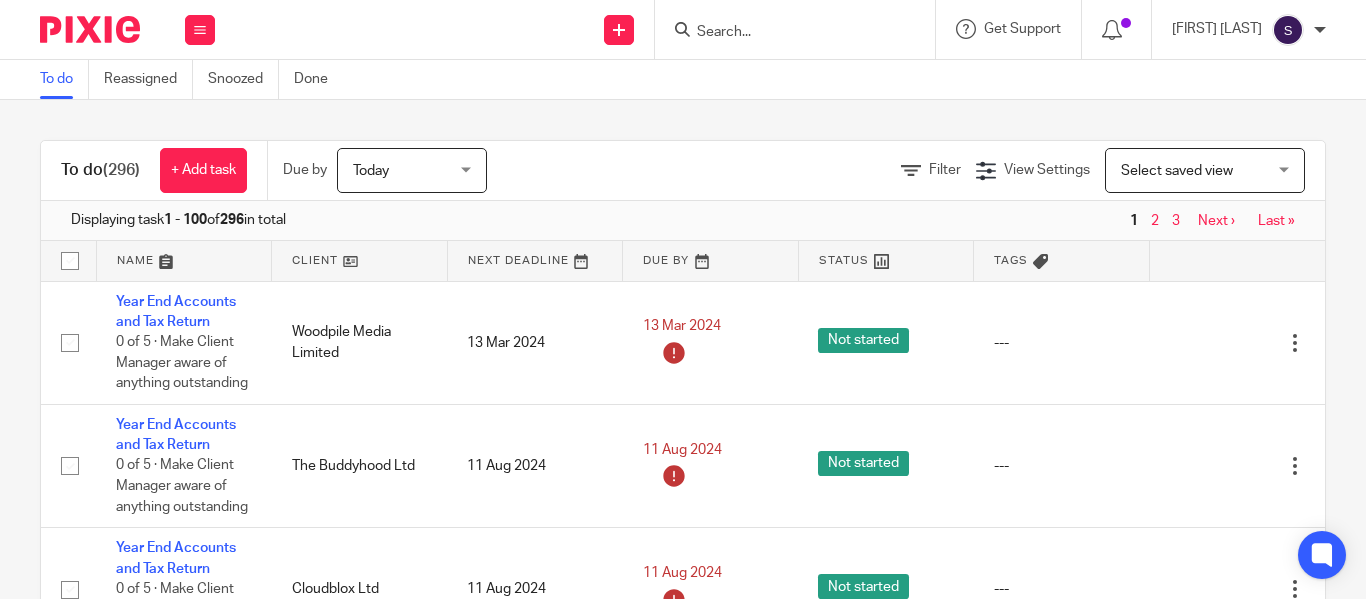 click at bounding box center [785, 33] 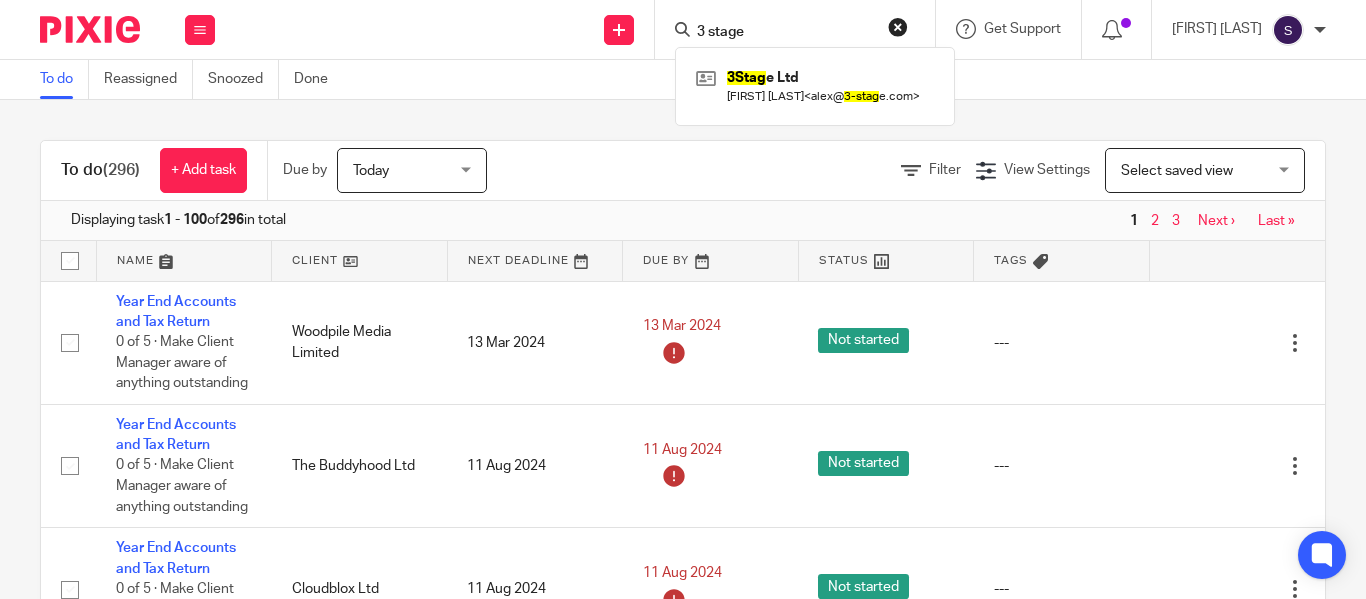 type on "3 stage" 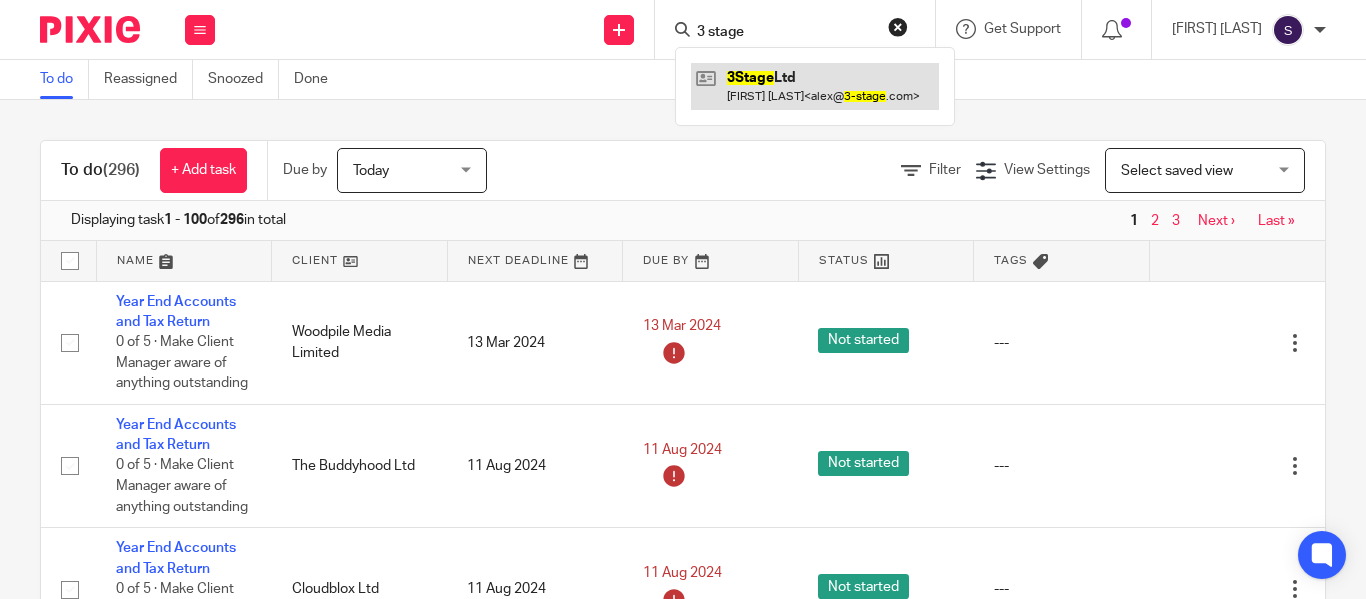 click at bounding box center (815, 86) 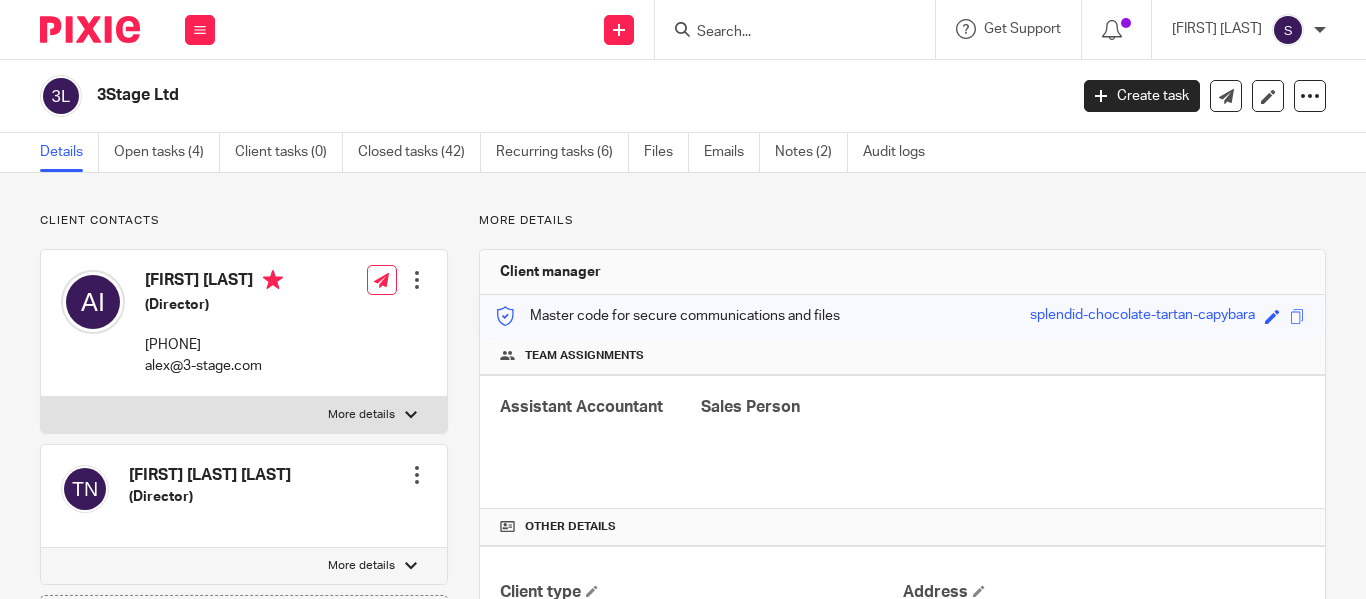 scroll, scrollTop: 0, scrollLeft: 0, axis: both 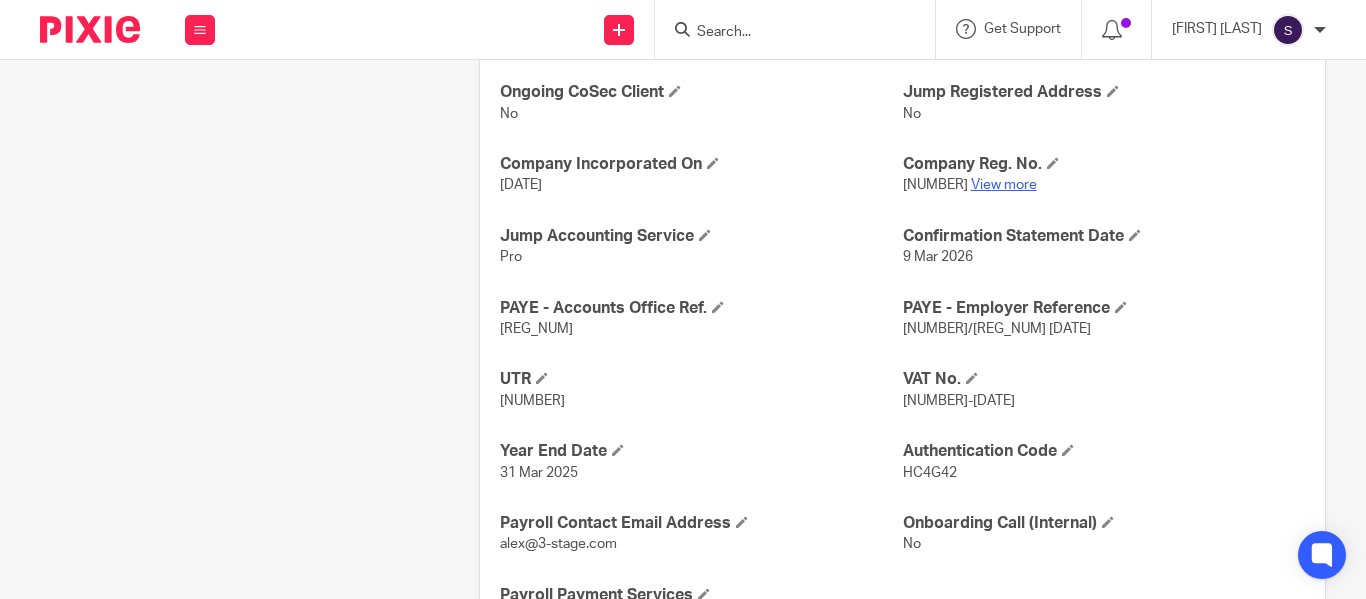 click on "View more" at bounding box center (1004, 185) 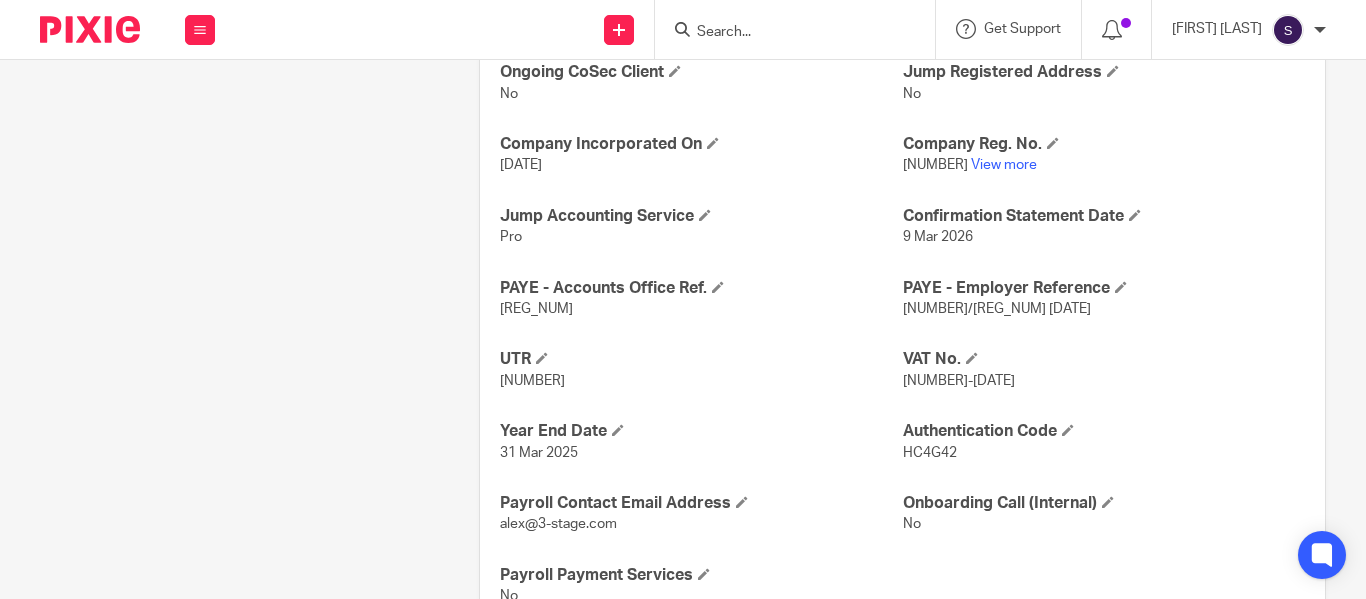 scroll, scrollTop: 740, scrollLeft: 0, axis: vertical 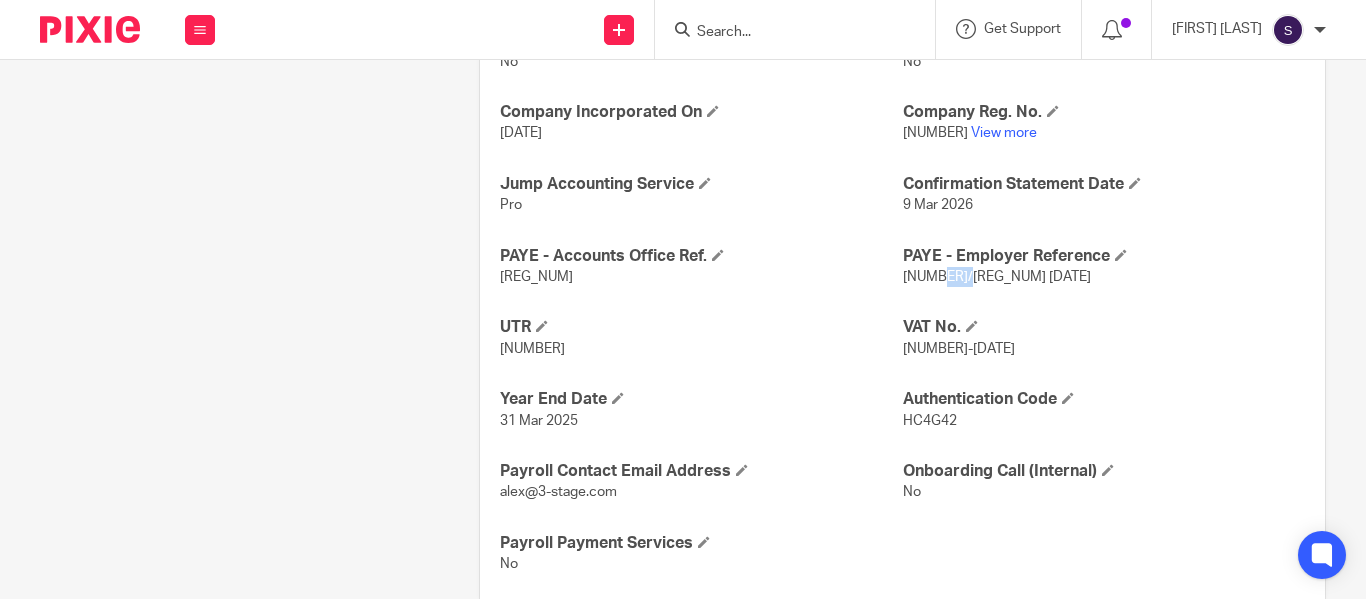drag, startPoint x: 927, startPoint y: 276, endPoint x: 962, endPoint y: 278, distance: 35.057095 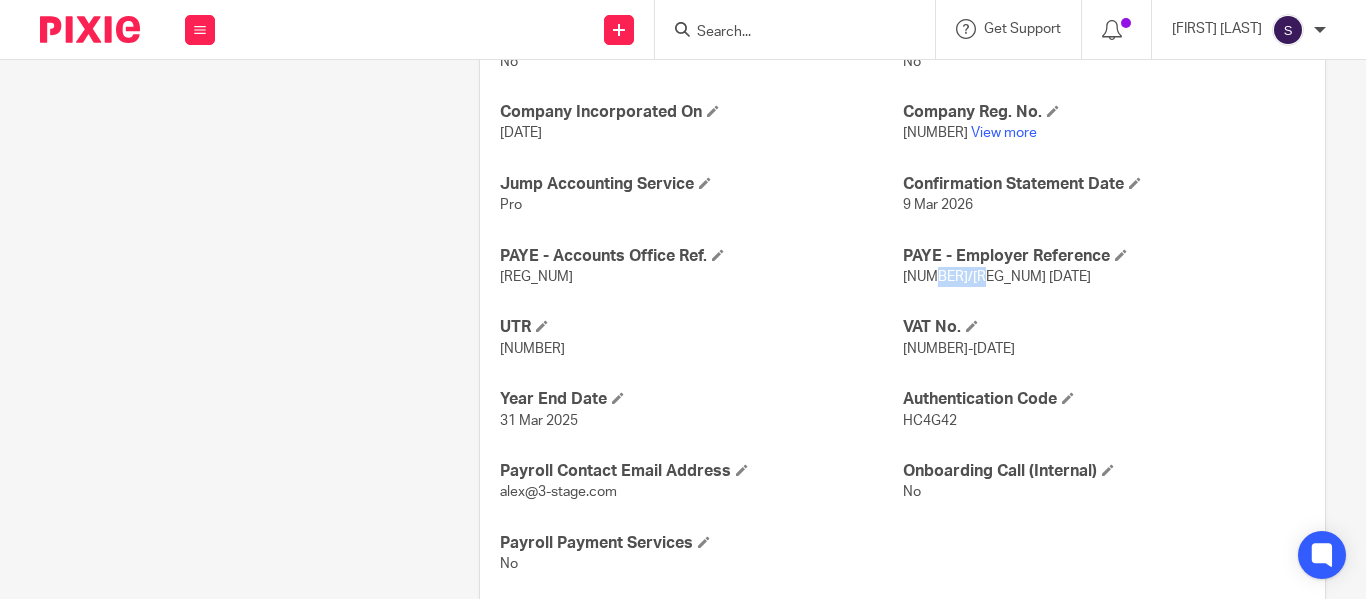 drag, startPoint x: 925, startPoint y: 278, endPoint x: 978, endPoint y: 282, distance: 53.15073 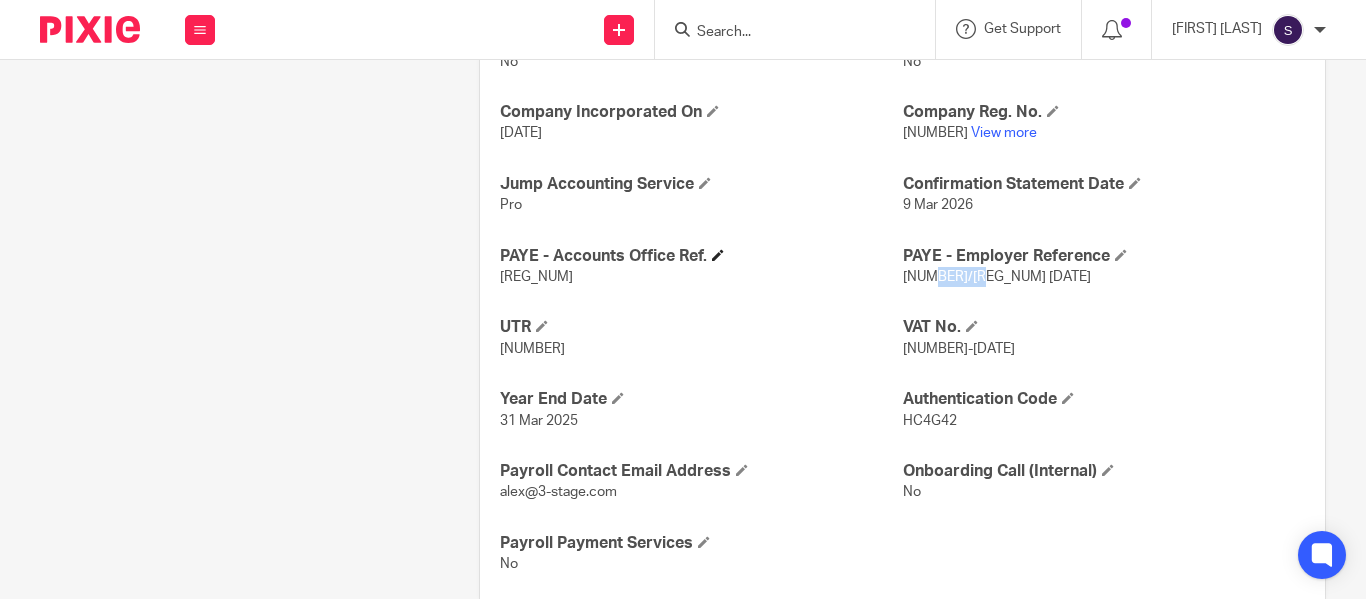scroll, scrollTop: 818, scrollLeft: 0, axis: vertical 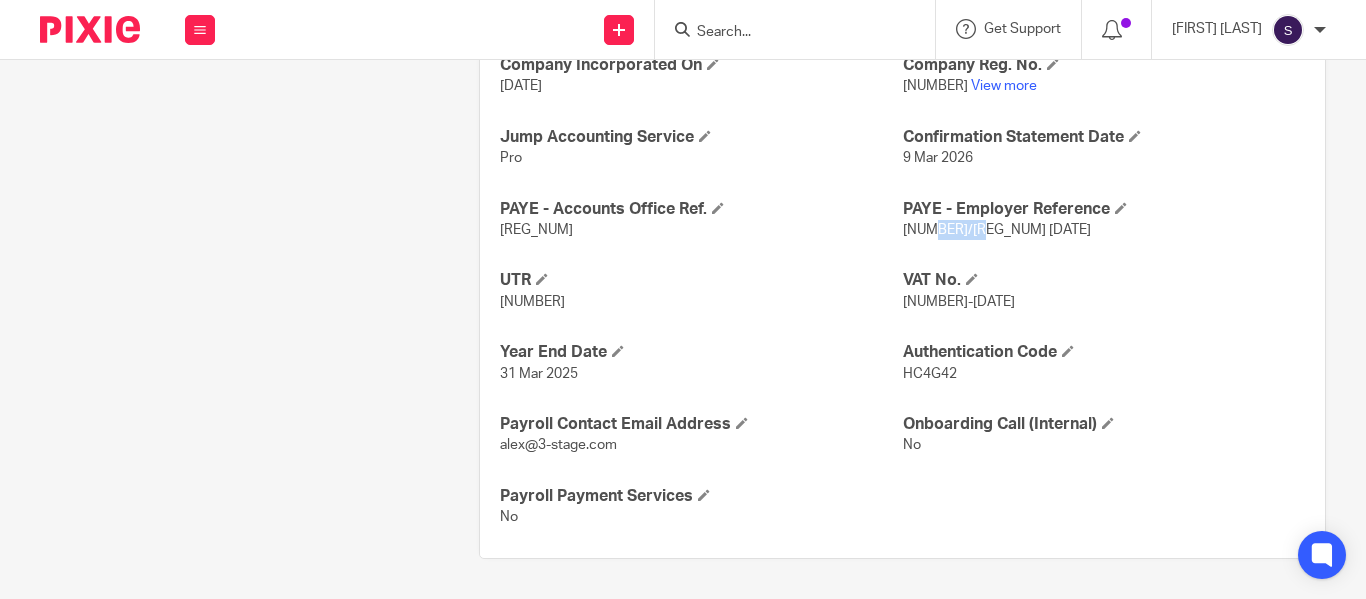drag, startPoint x: 498, startPoint y: 227, endPoint x: 613, endPoint y: 227, distance: 115 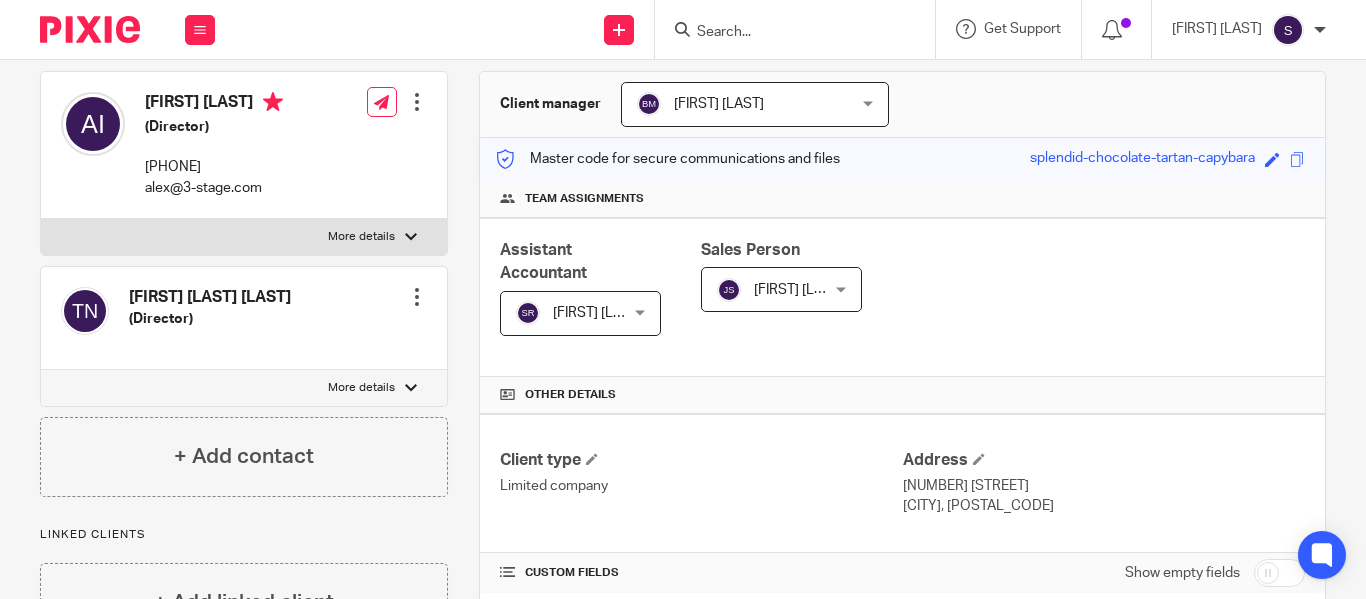 scroll, scrollTop: 0, scrollLeft: 0, axis: both 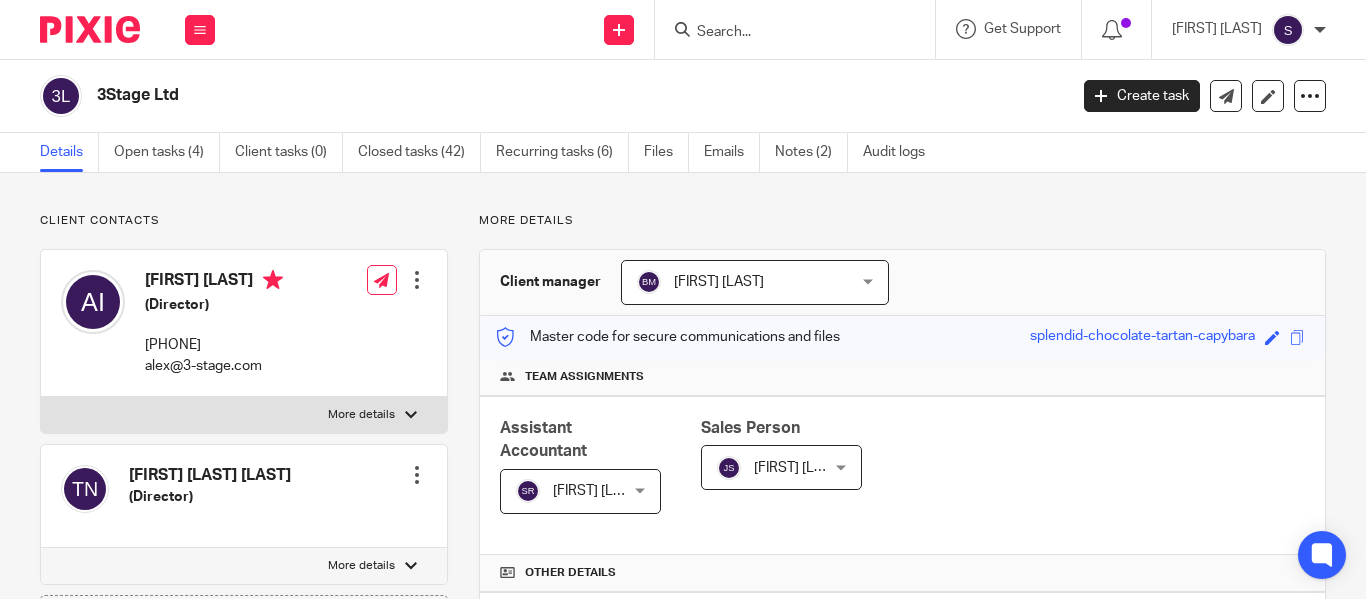 click at bounding box center [785, 33] 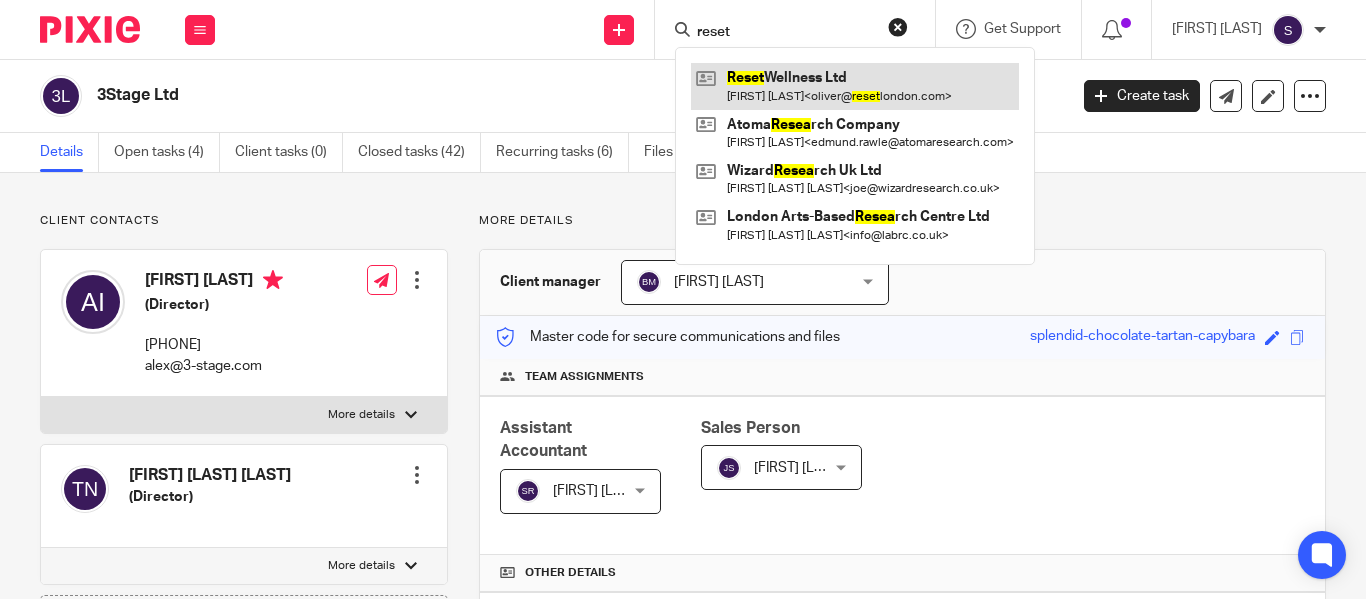 type on "reset" 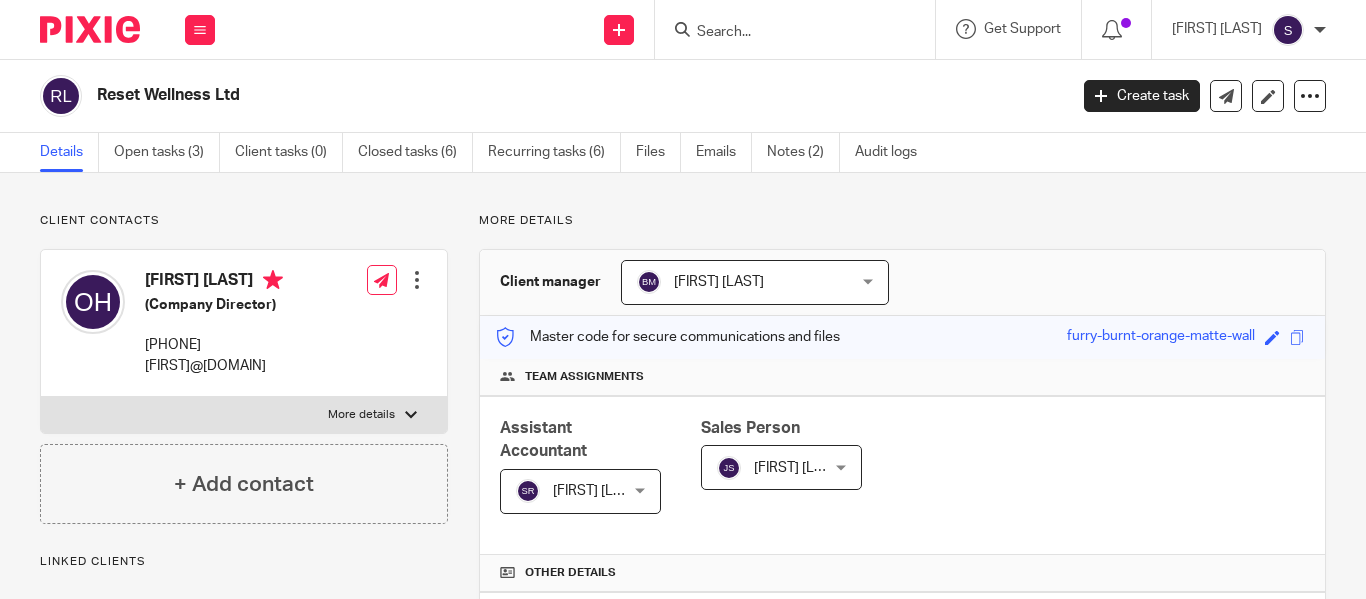 scroll, scrollTop: 0, scrollLeft: 0, axis: both 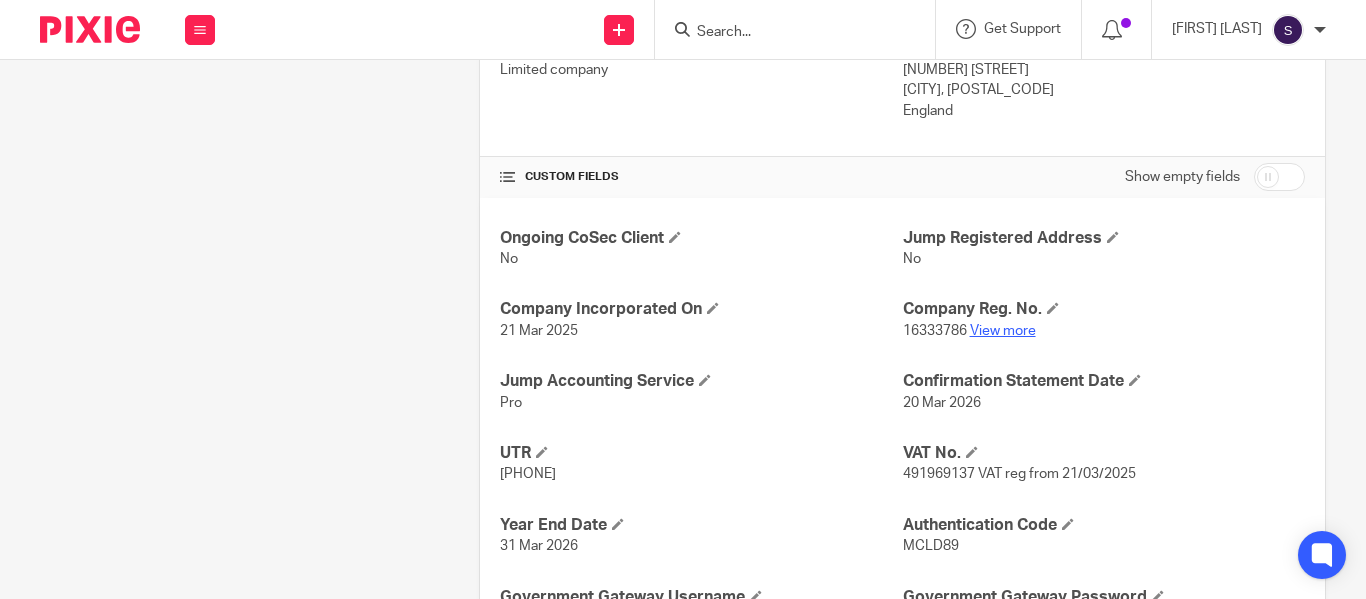 click on "View more" at bounding box center [1003, 331] 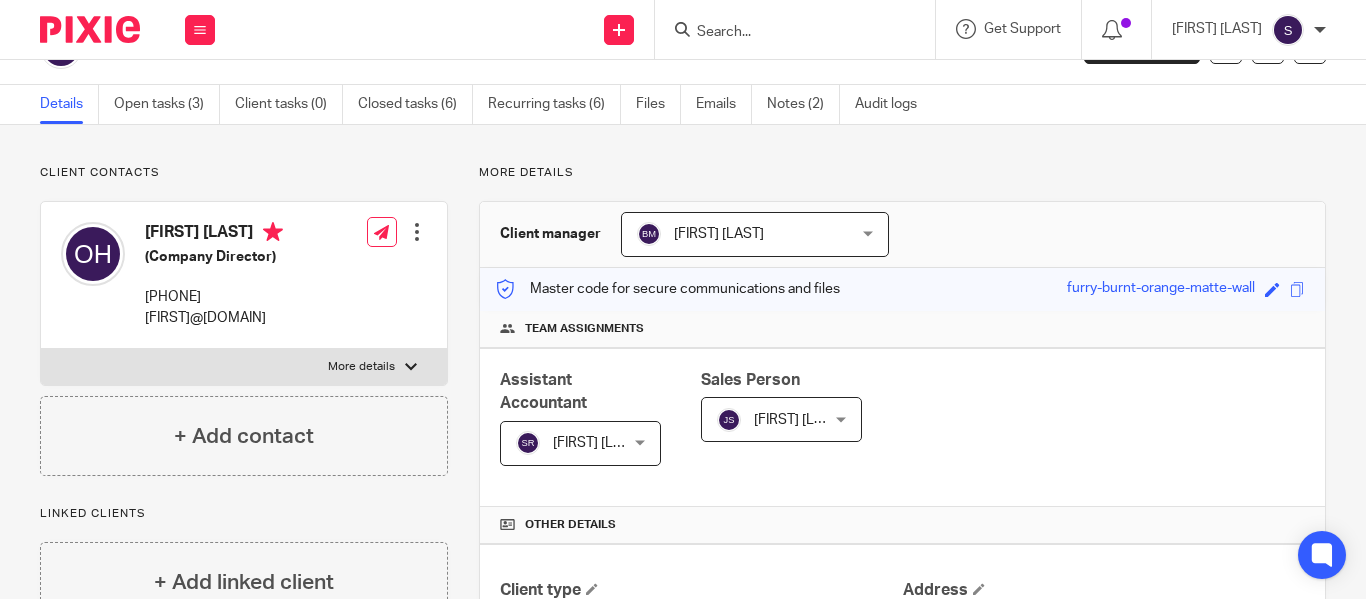 scroll, scrollTop: 0, scrollLeft: 0, axis: both 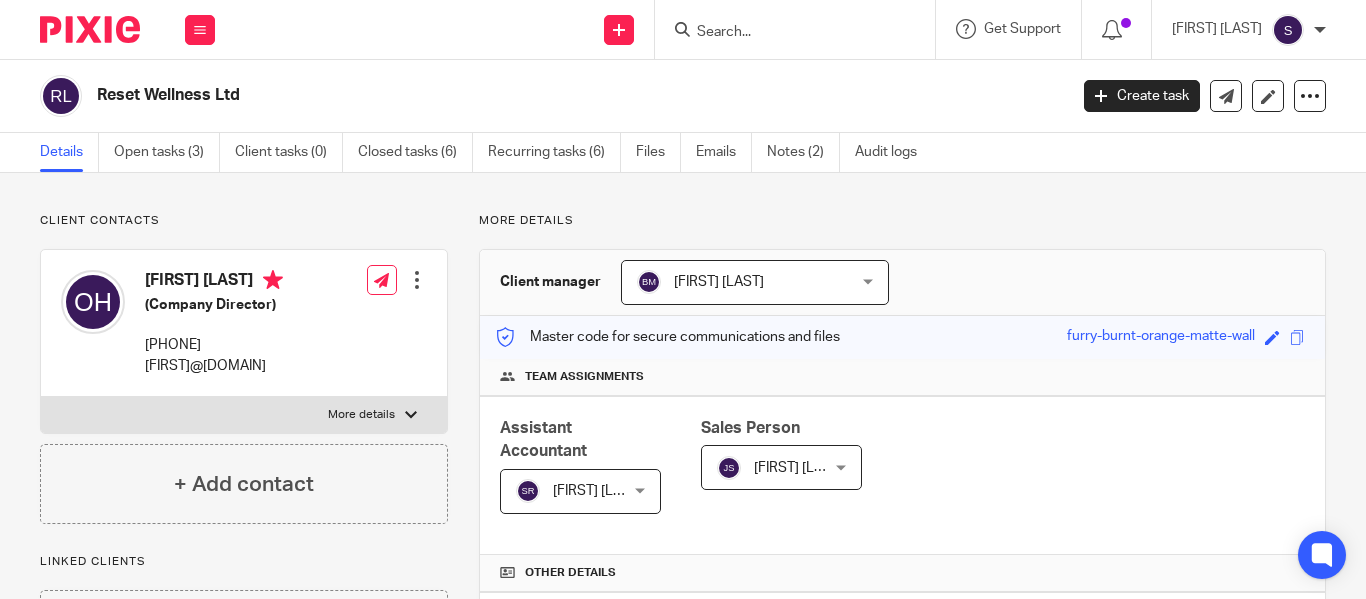 click at bounding box center [785, 33] 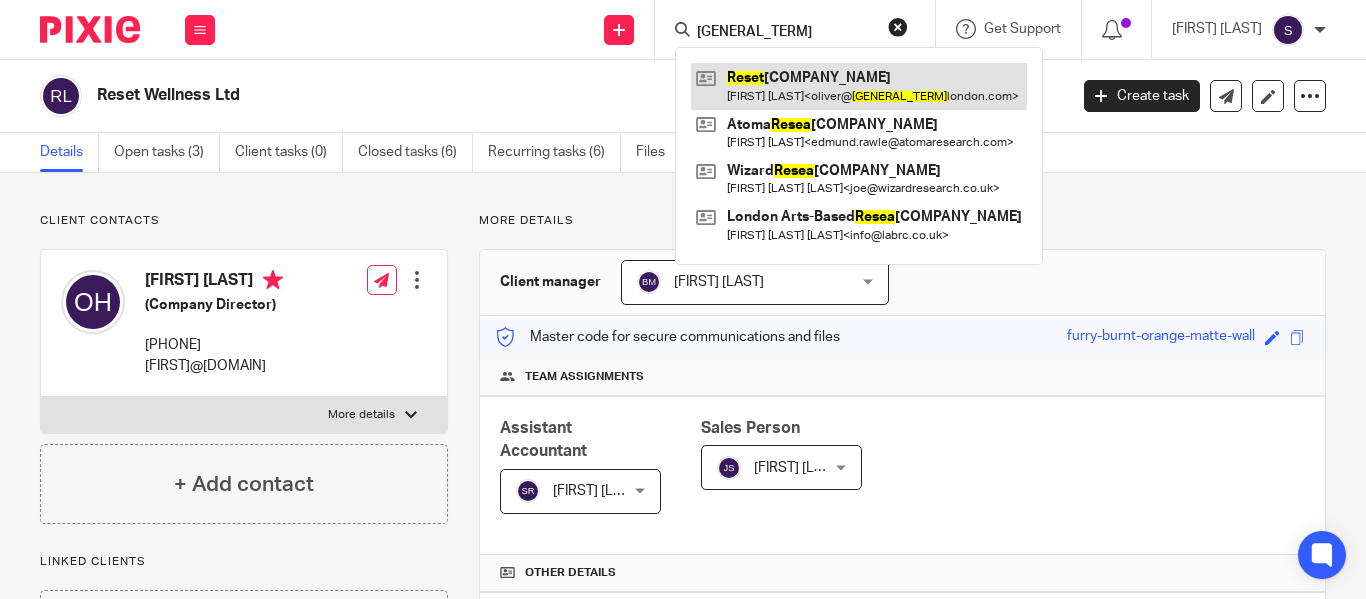 type on "reset" 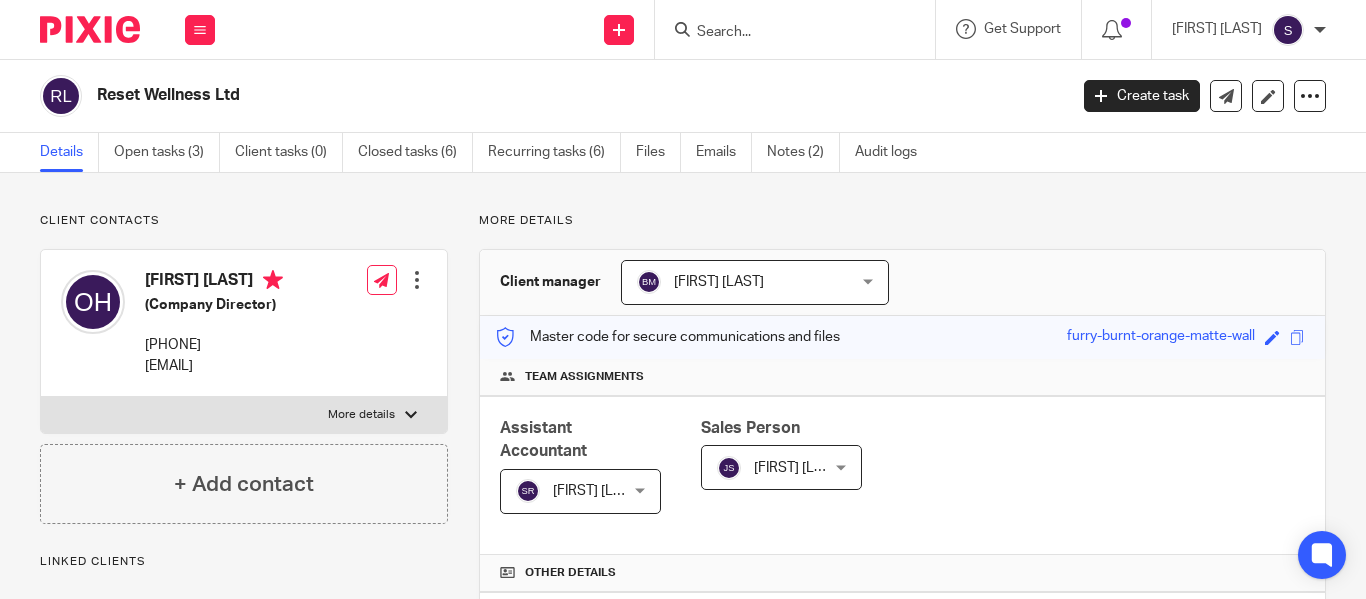 scroll, scrollTop: 0, scrollLeft: 0, axis: both 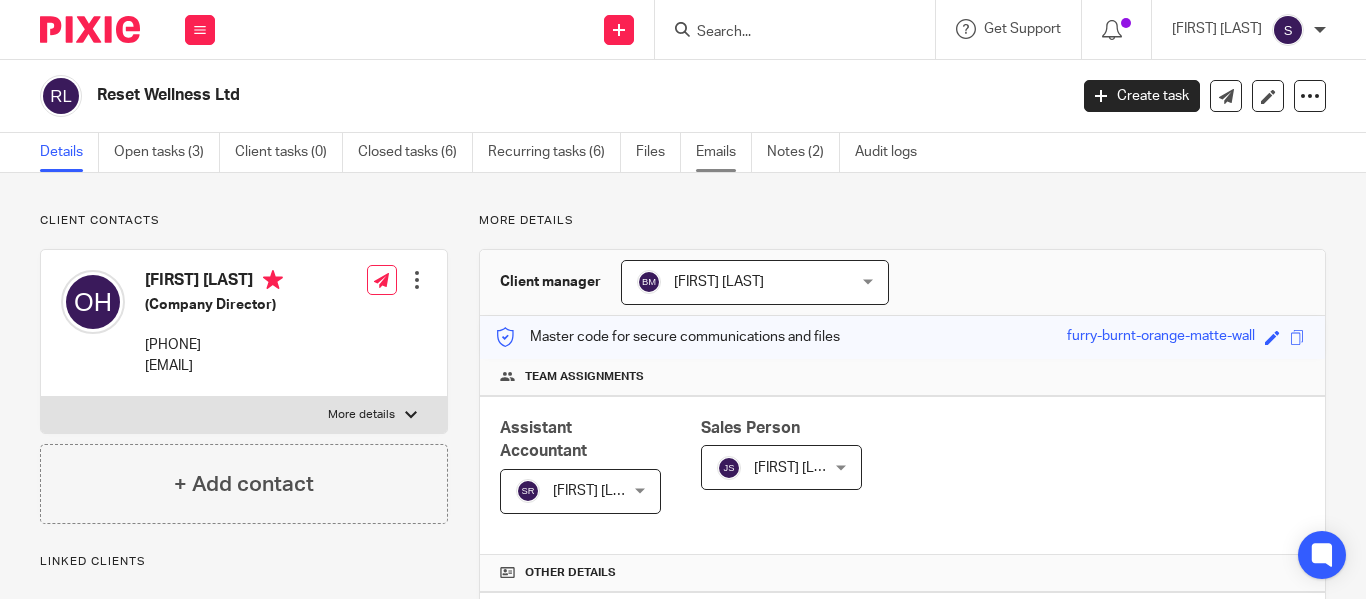 click on "Emails" at bounding box center [724, 152] 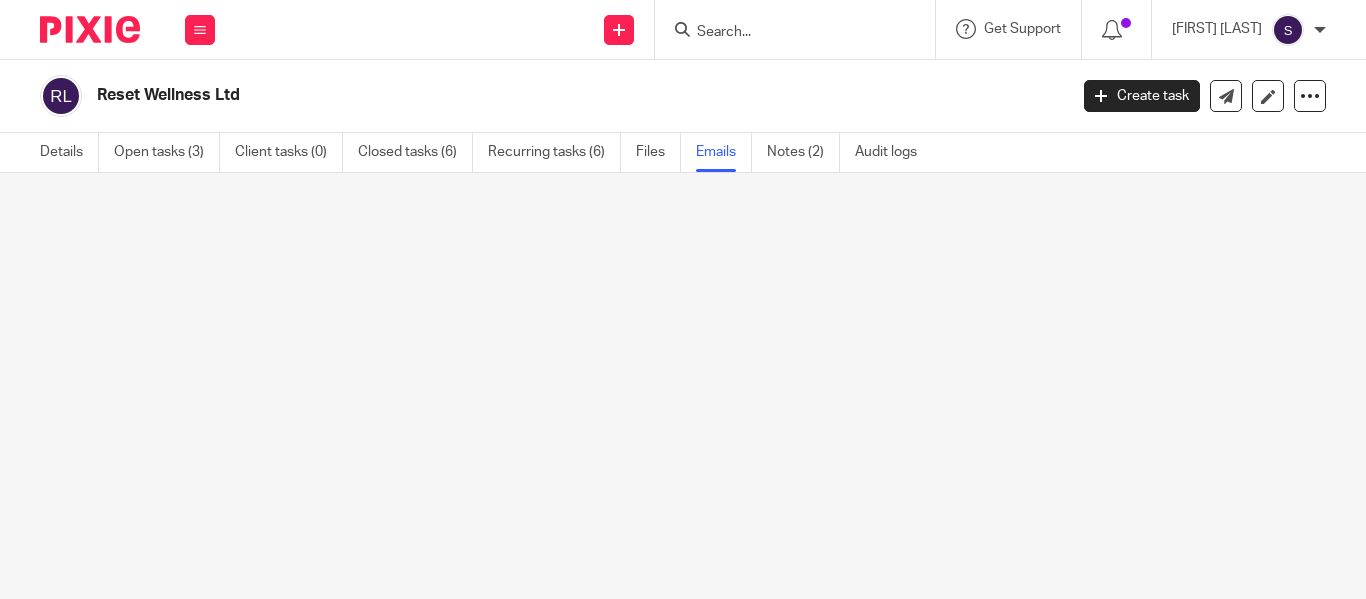 scroll, scrollTop: 0, scrollLeft: 0, axis: both 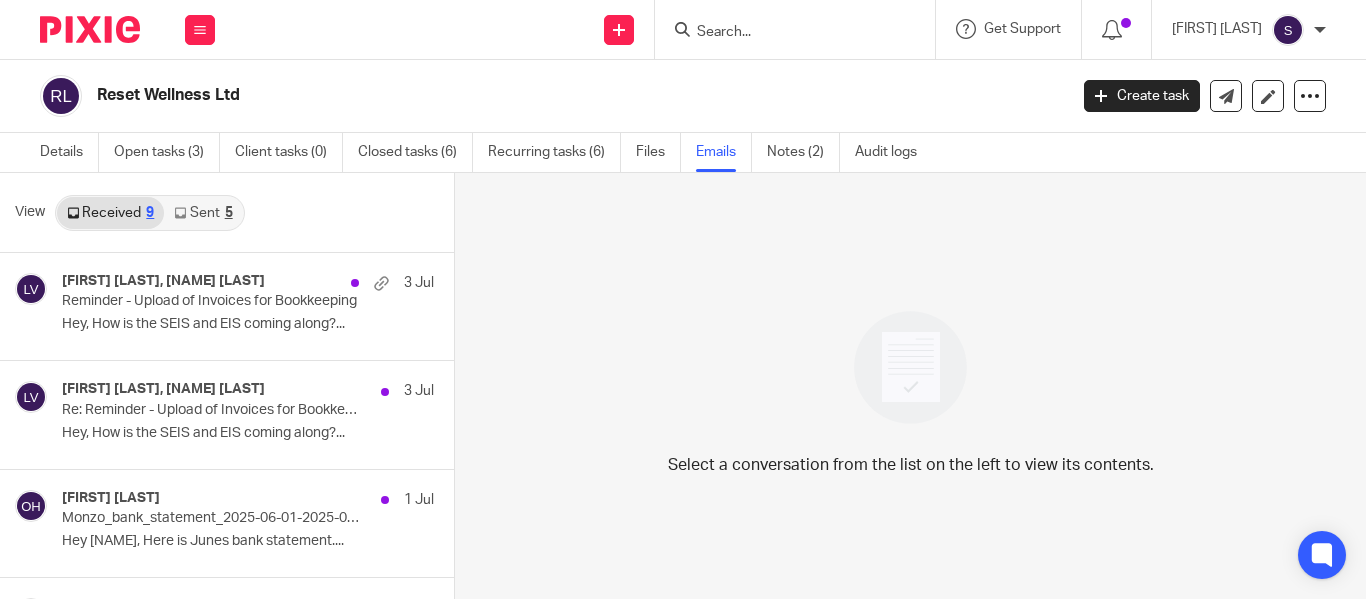 click on "Emails" at bounding box center [724, 152] 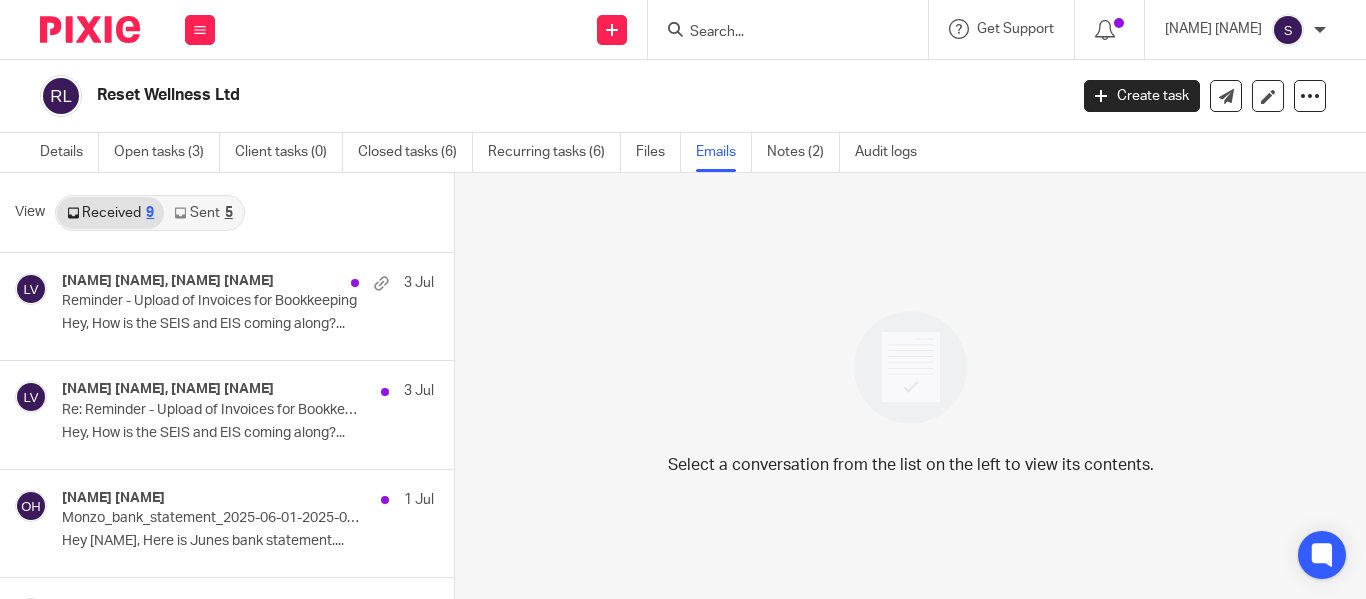 scroll, scrollTop: 0, scrollLeft: 0, axis: both 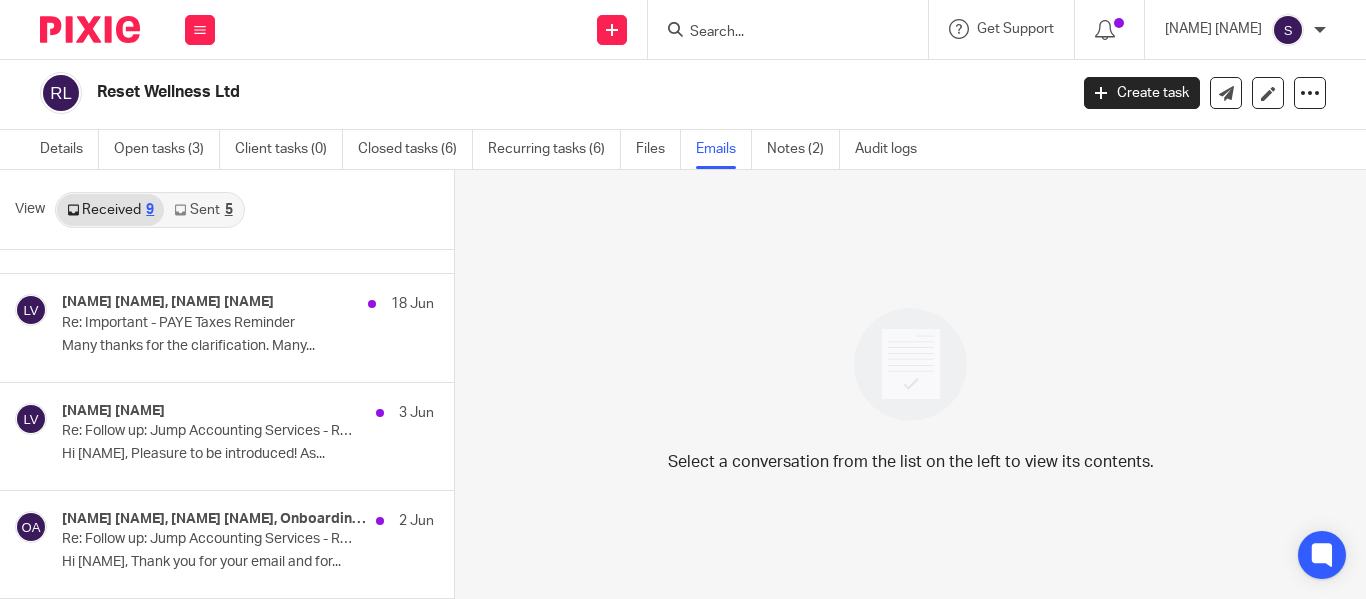 click on "5" at bounding box center [229, 210] 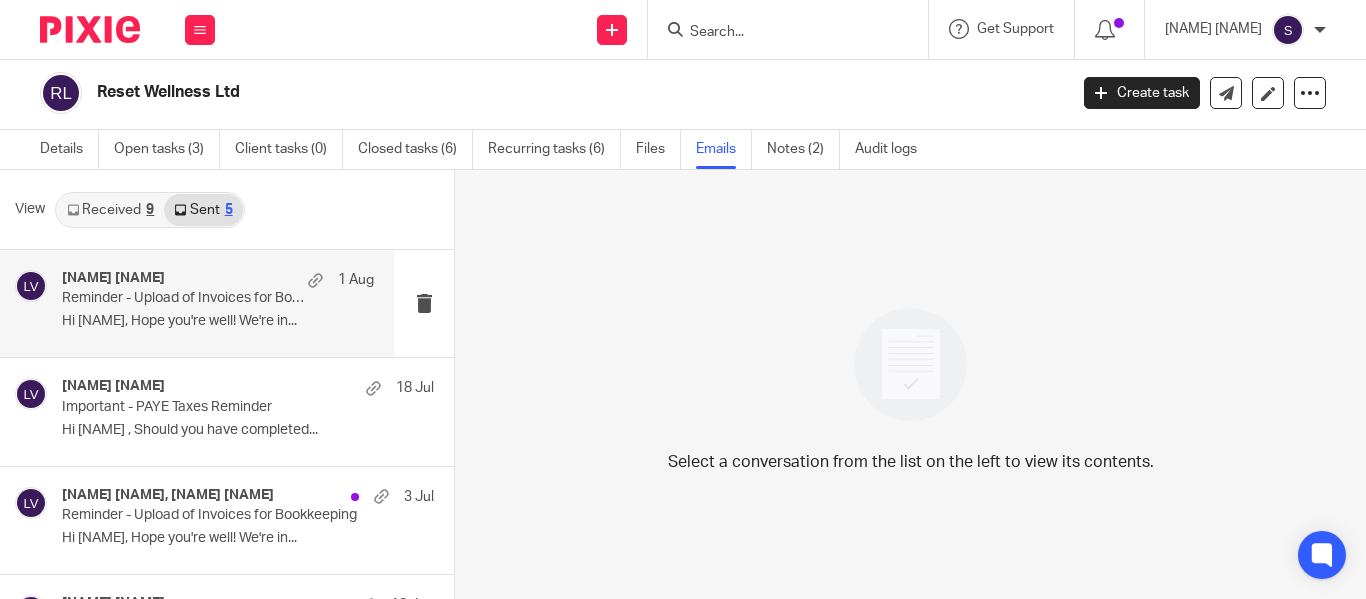 scroll, scrollTop: 193, scrollLeft: 0, axis: vertical 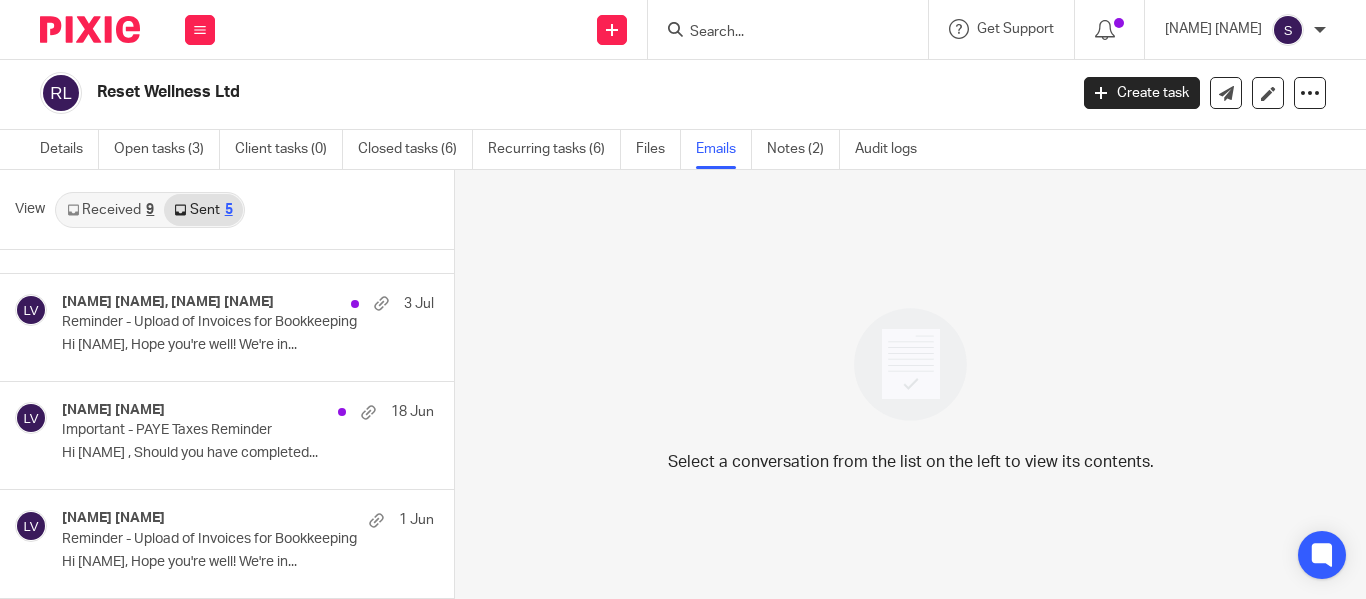 click on "Received
9" at bounding box center (110, 210) 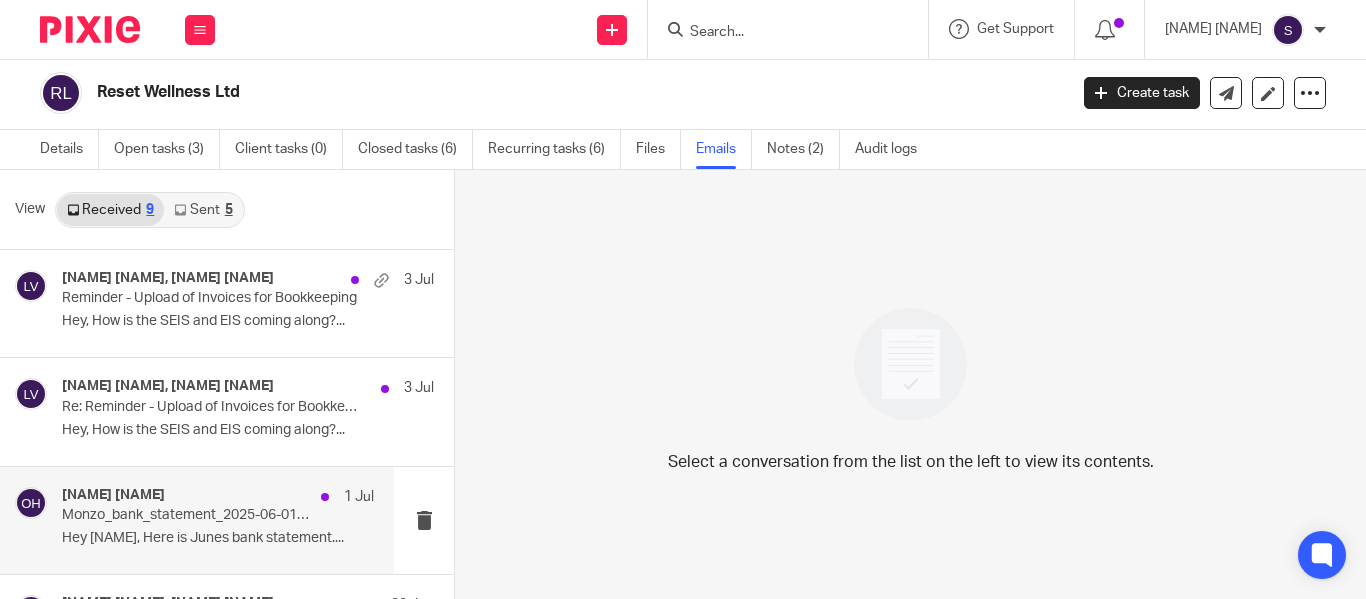 scroll, scrollTop: 626, scrollLeft: 0, axis: vertical 